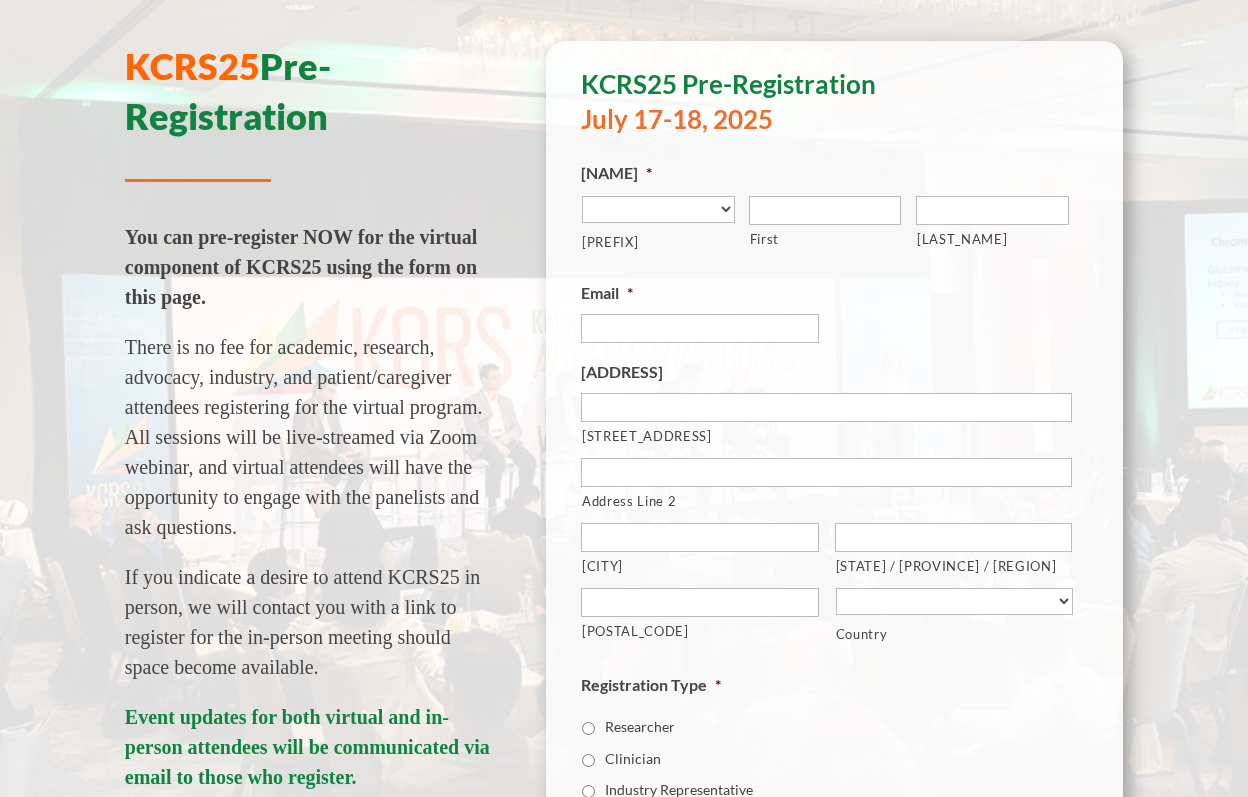 scroll, scrollTop: 0, scrollLeft: 0, axis: both 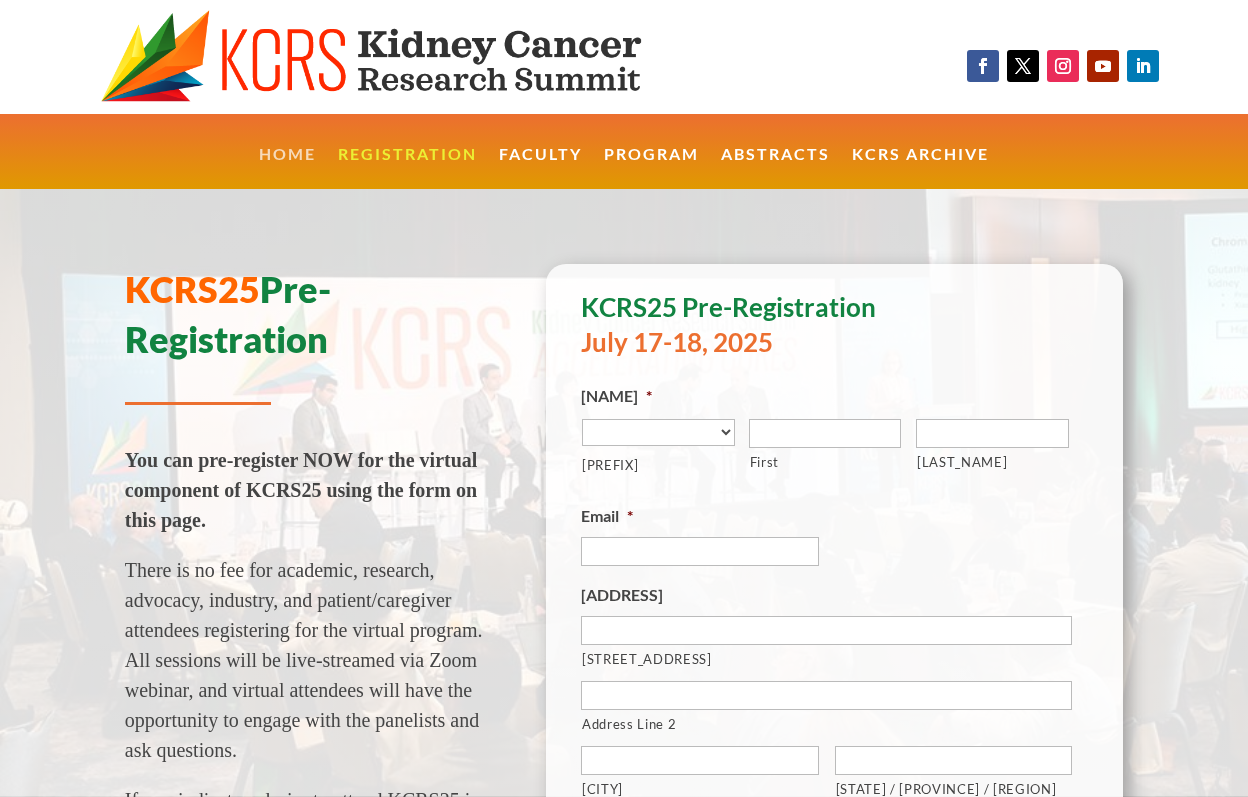 click on "Home" at bounding box center [287, 168] 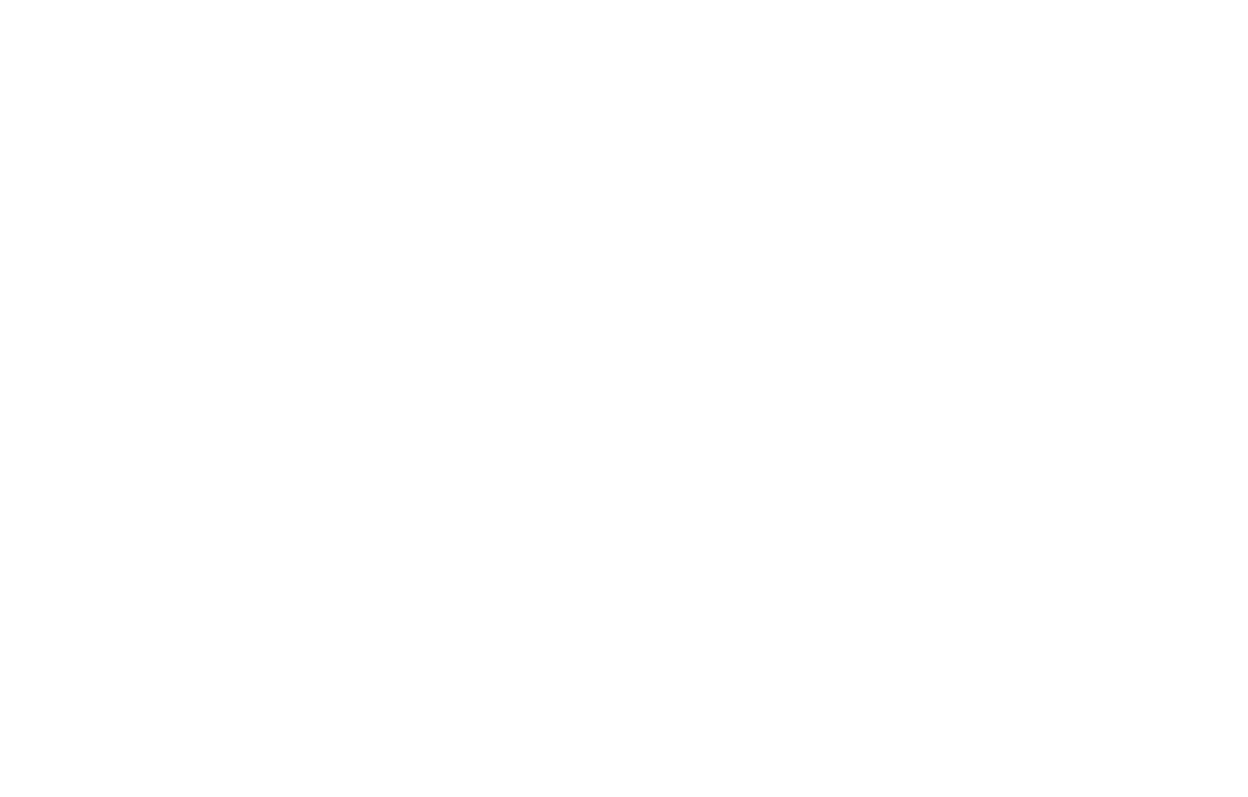 scroll, scrollTop: 0, scrollLeft: 0, axis: both 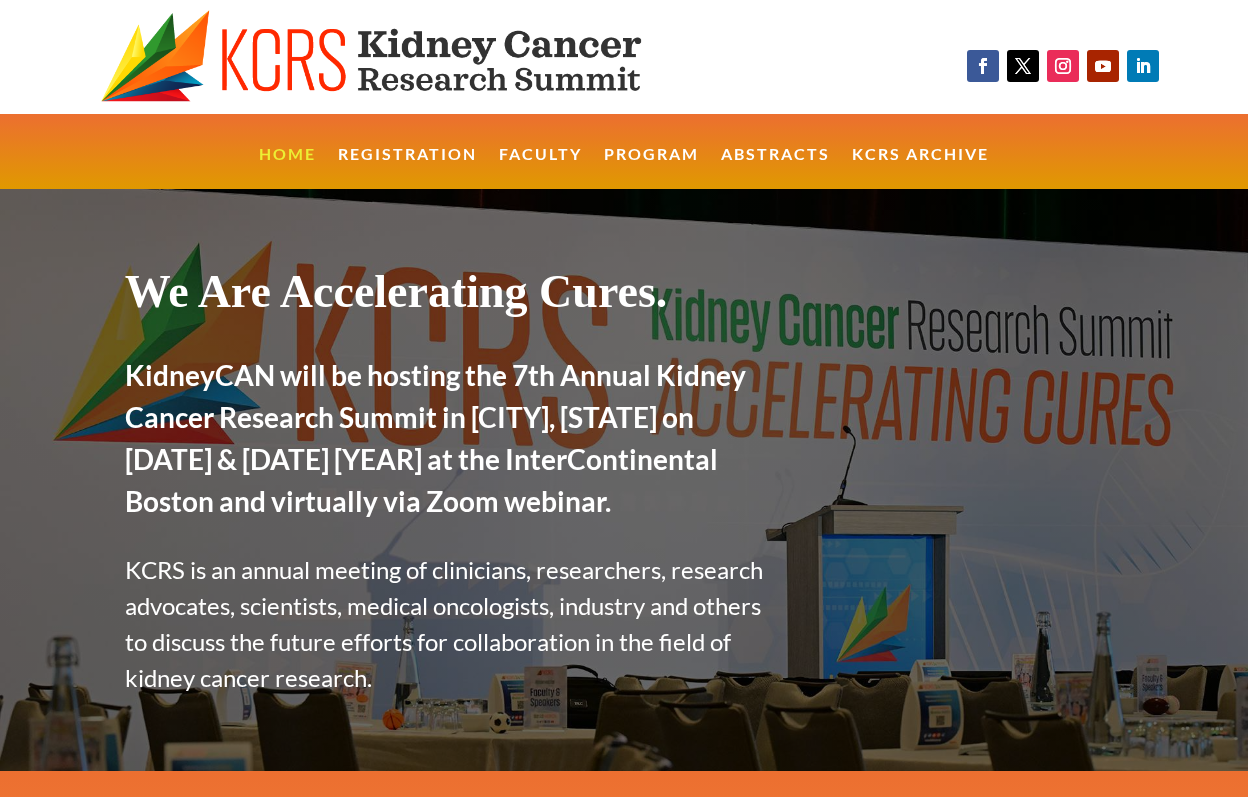click on "Home" at bounding box center [287, 168] 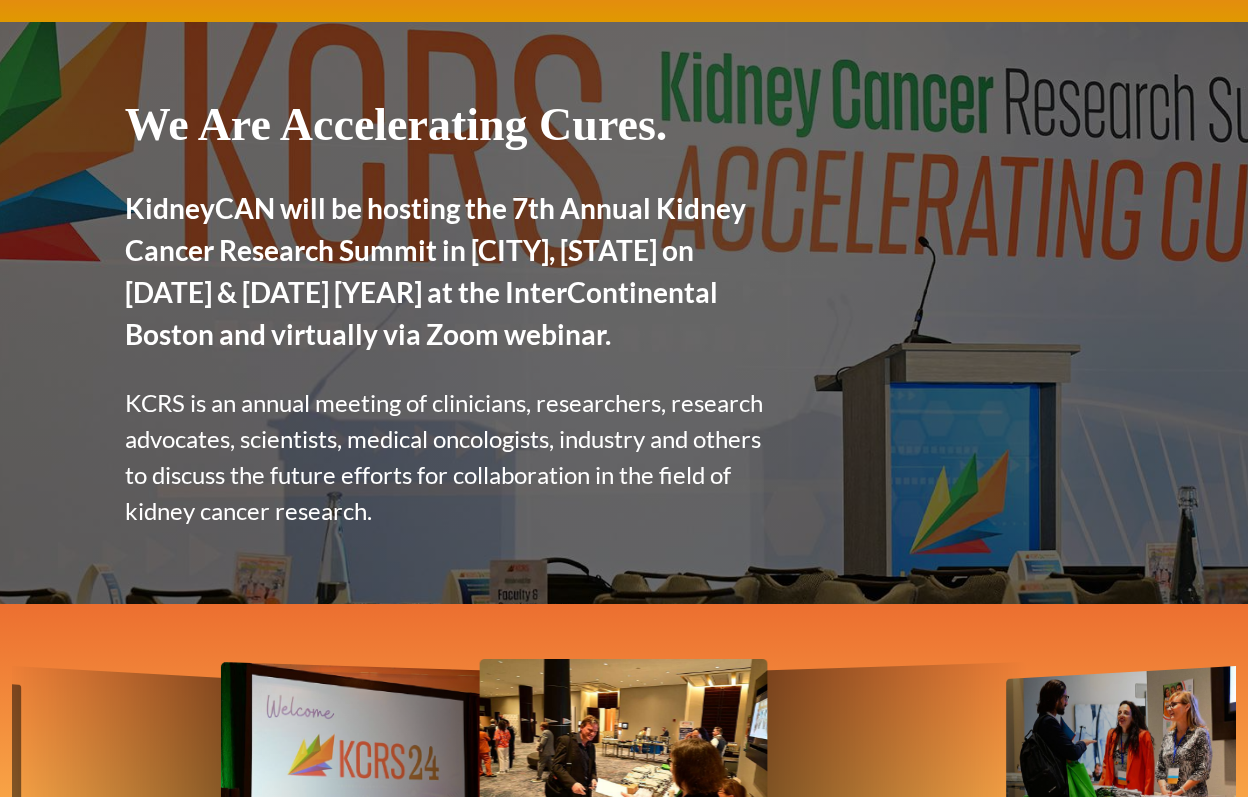 scroll, scrollTop: 0, scrollLeft: 0, axis: both 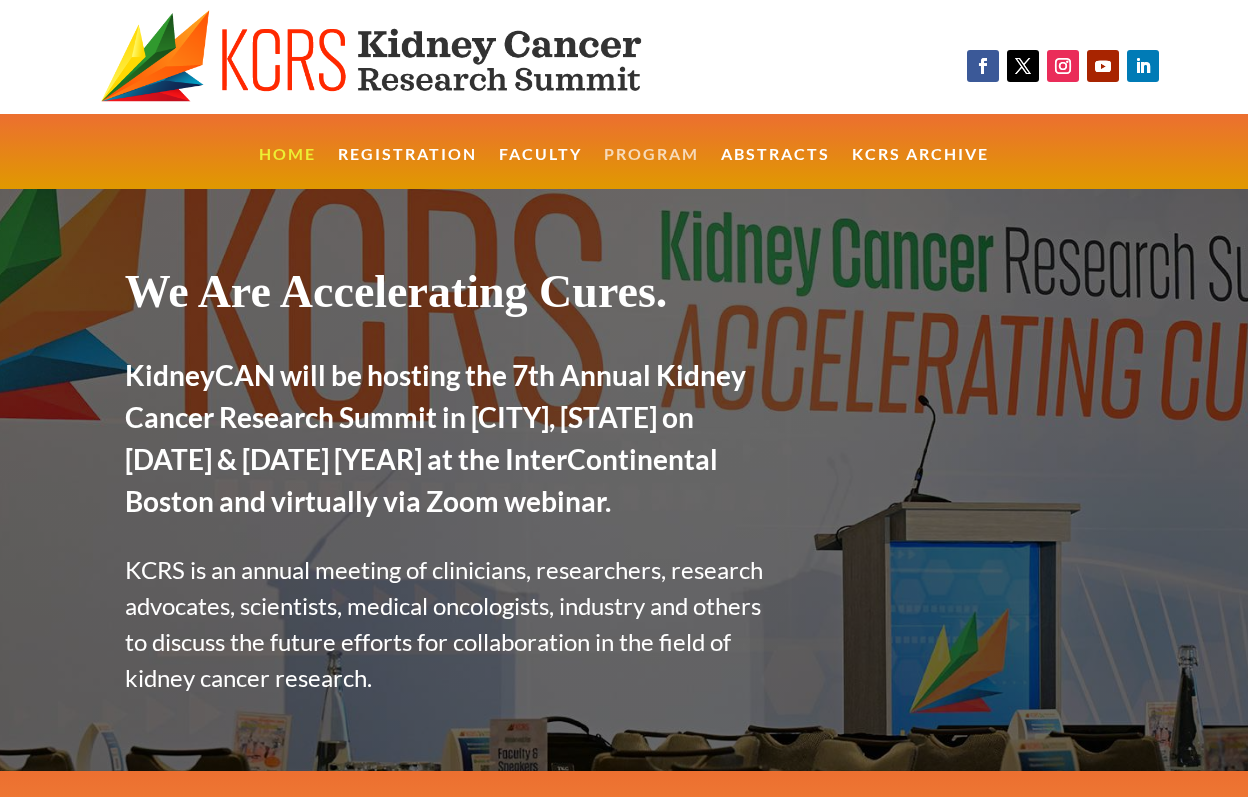 click on "Program" at bounding box center [651, 168] 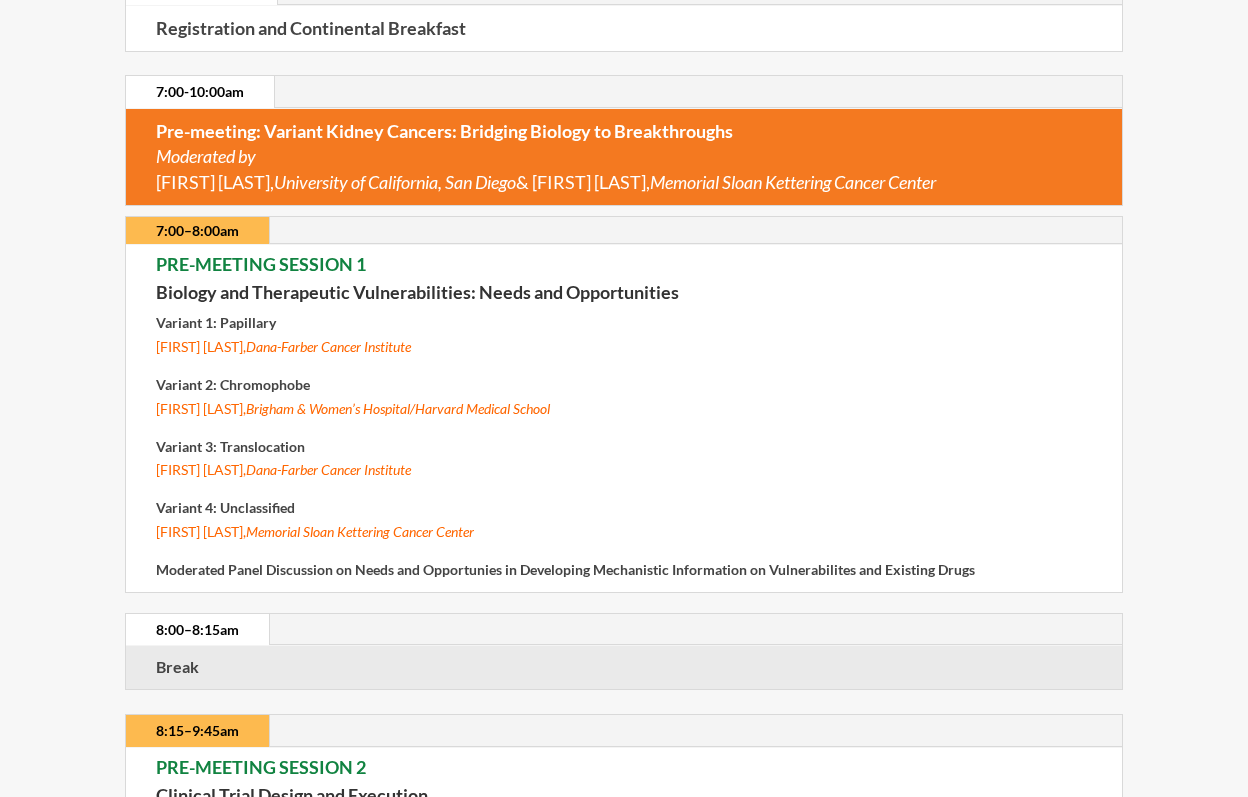 scroll, scrollTop: 0, scrollLeft: 0, axis: both 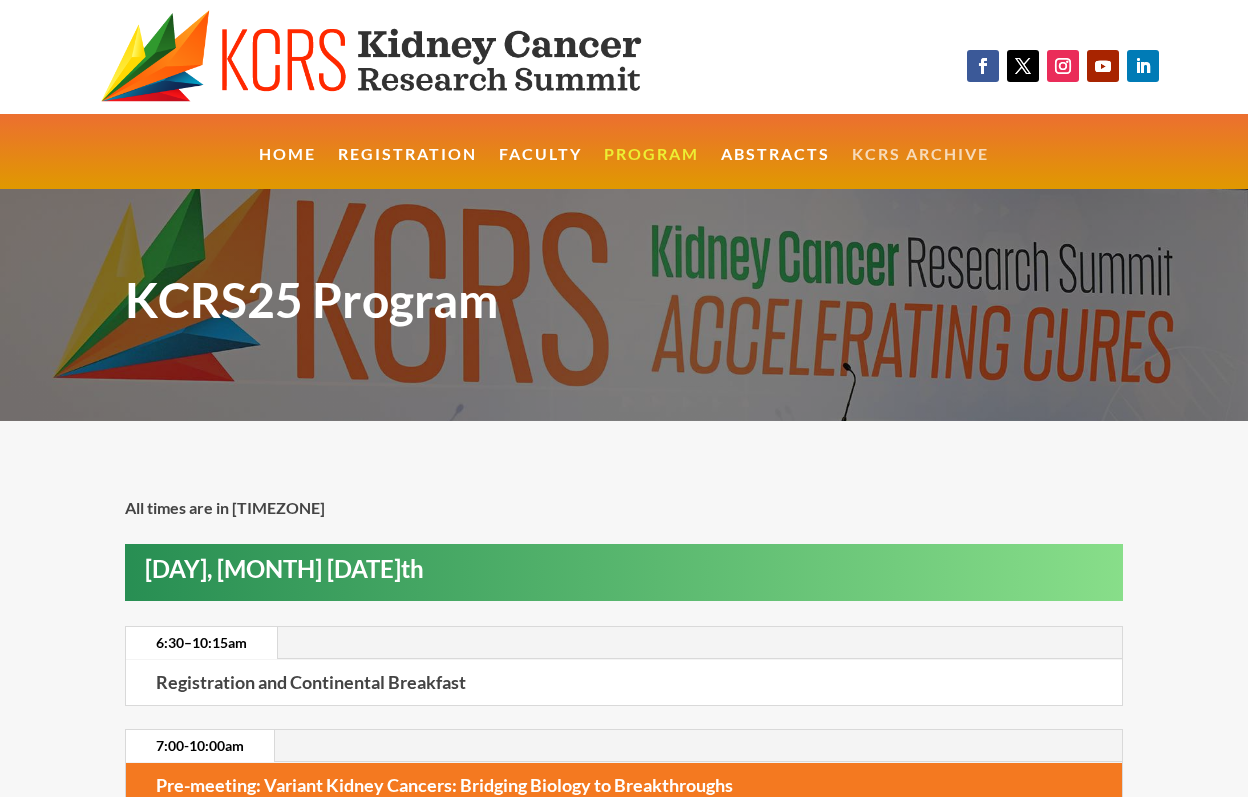 click on "KCRS Archive" at bounding box center [920, 168] 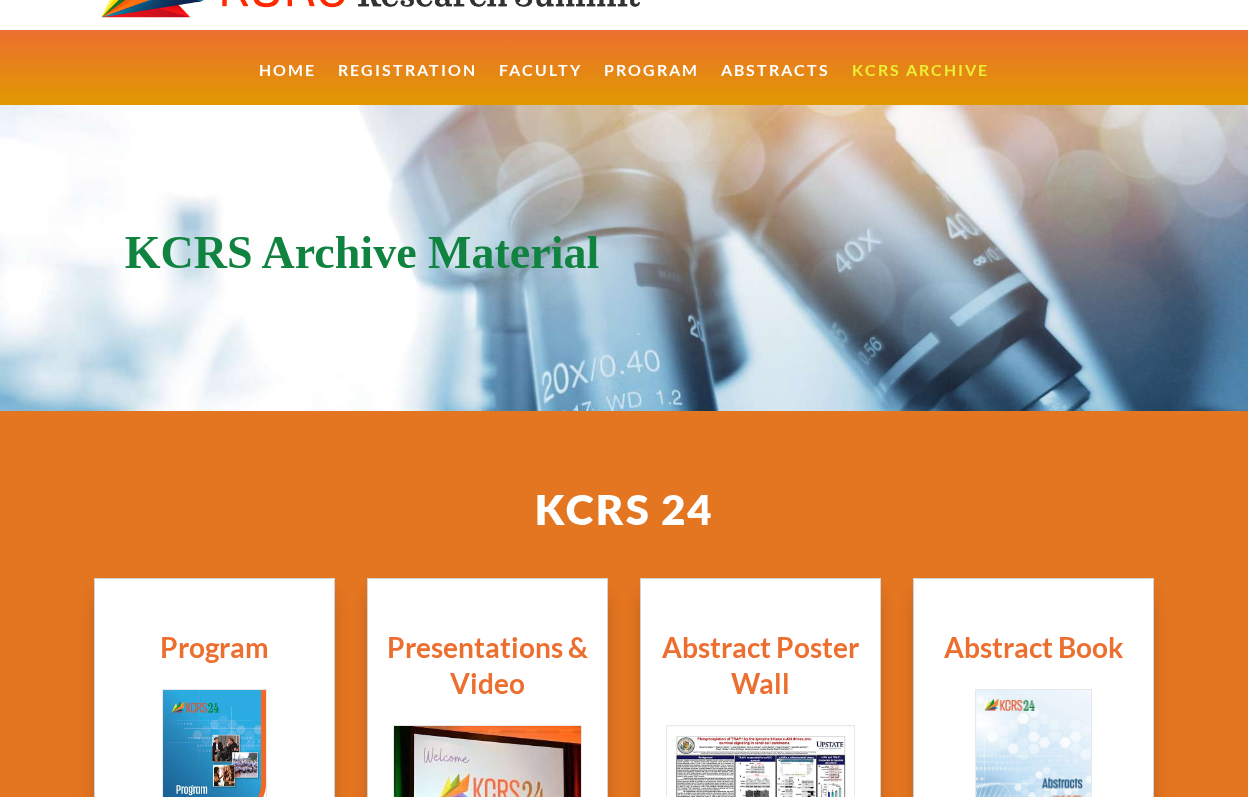 scroll, scrollTop: 0, scrollLeft: 0, axis: both 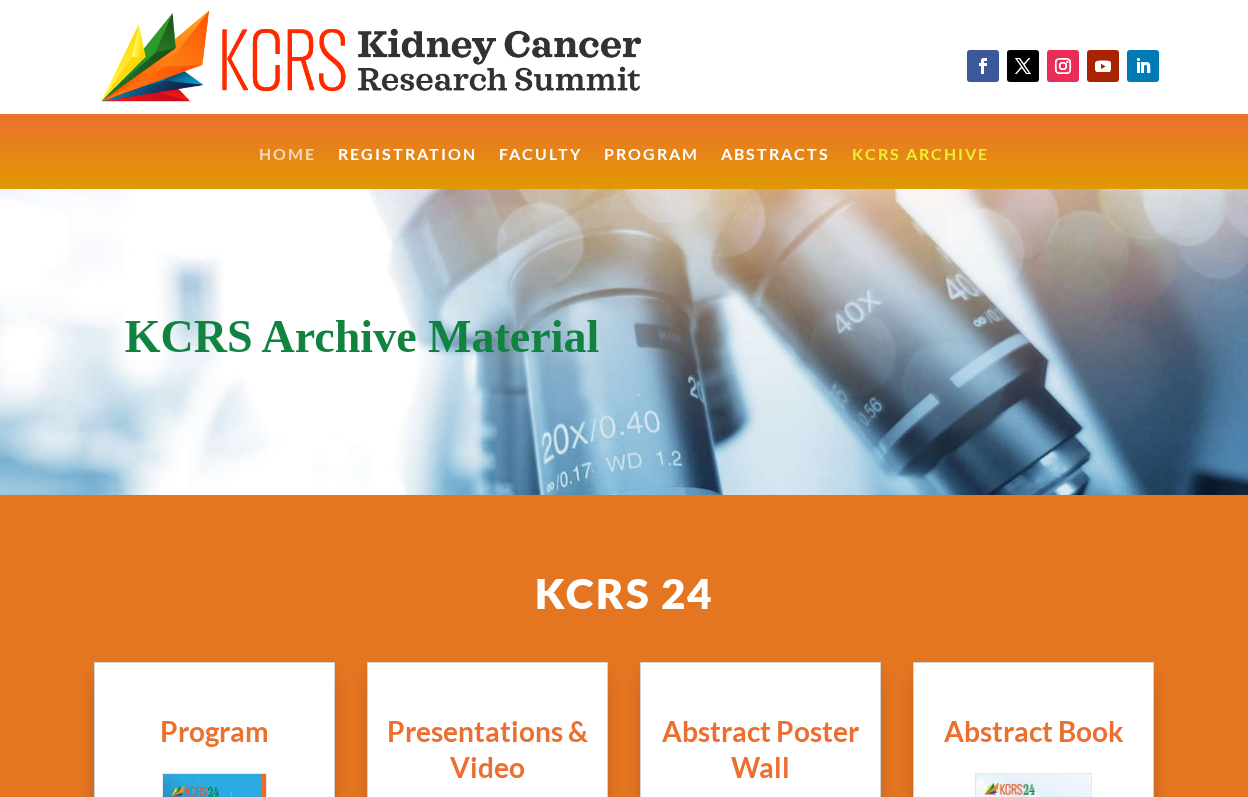 click on "Home" at bounding box center (287, 168) 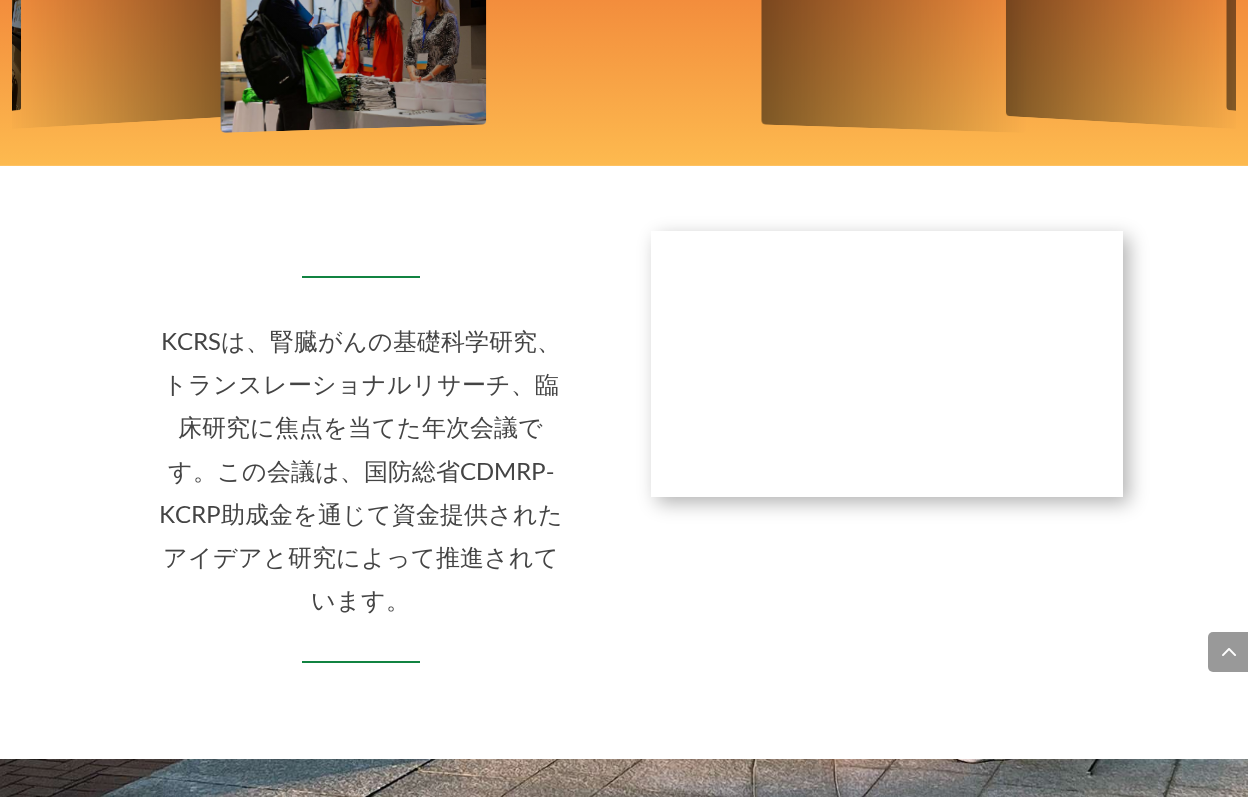 scroll, scrollTop: 0, scrollLeft: 0, axis: both 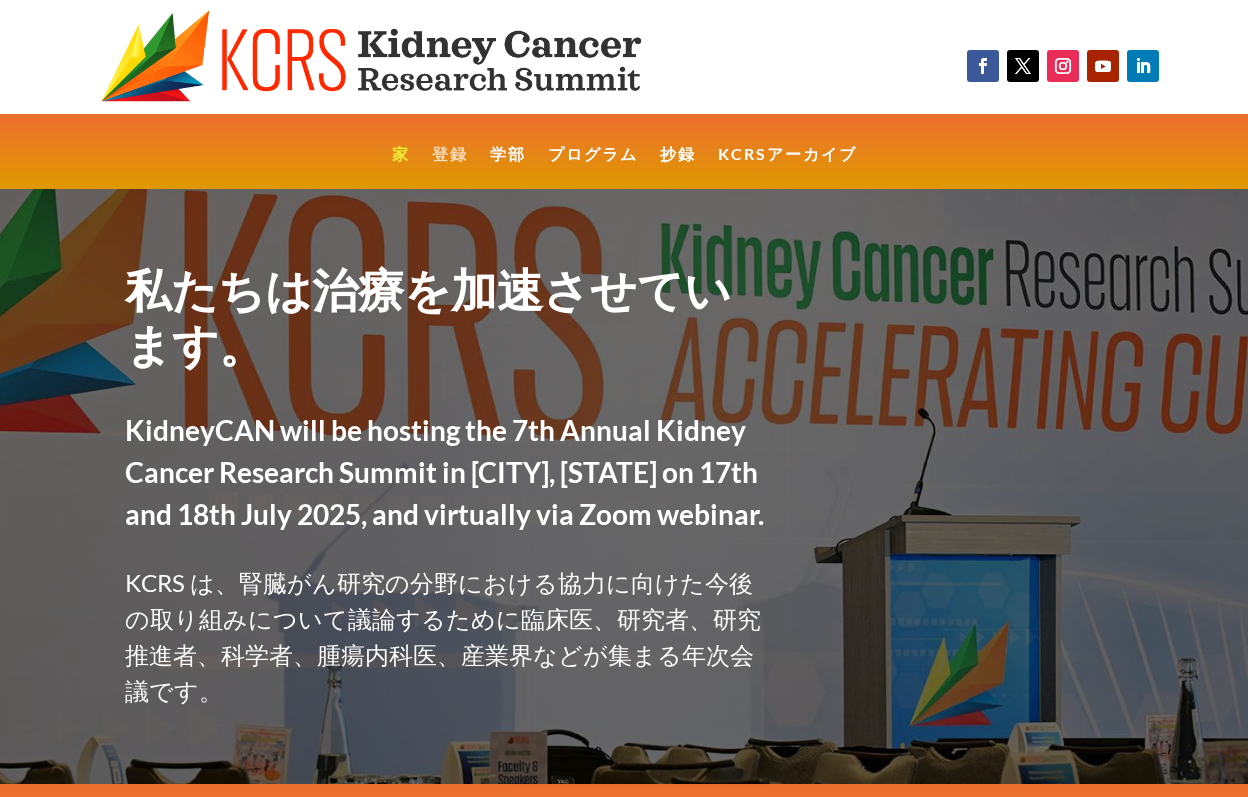 click on "登録" at bounding box center [450, 153] 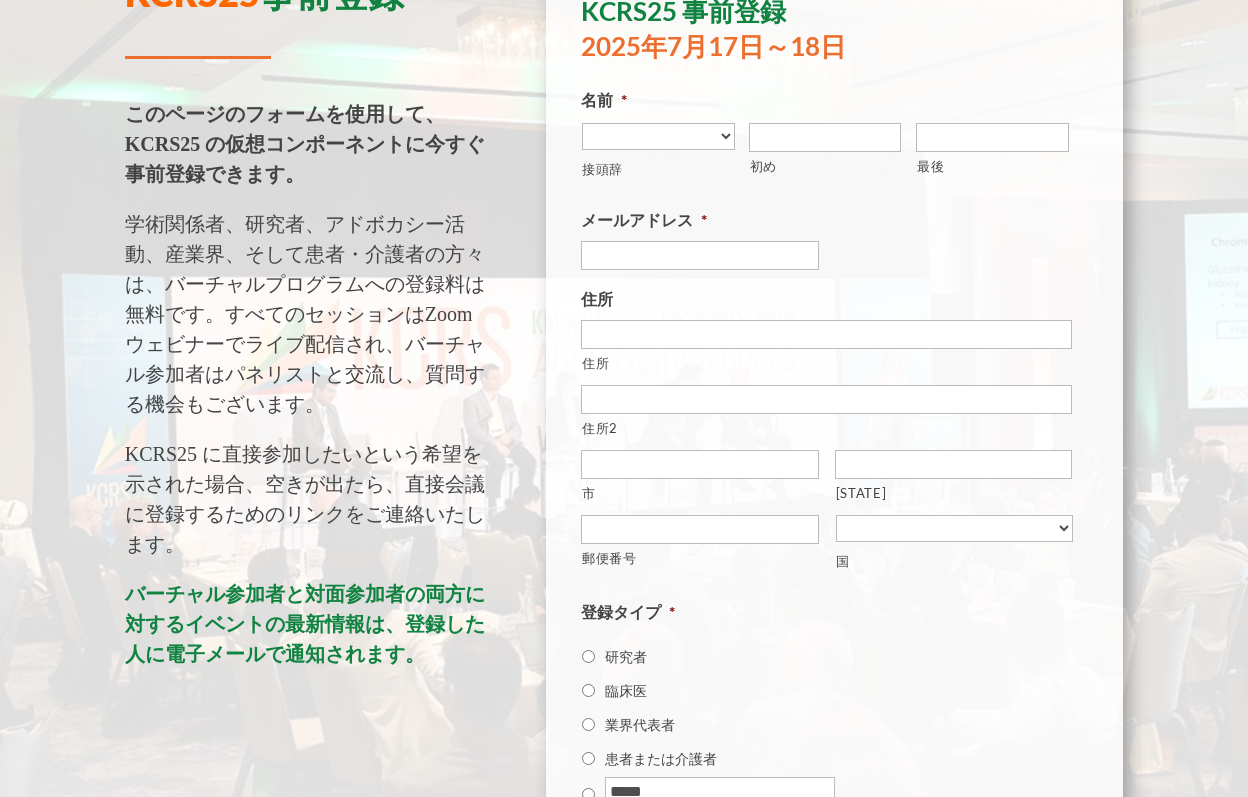 scroll, scrollTop: 0, scrollLeft: 0, axis: both 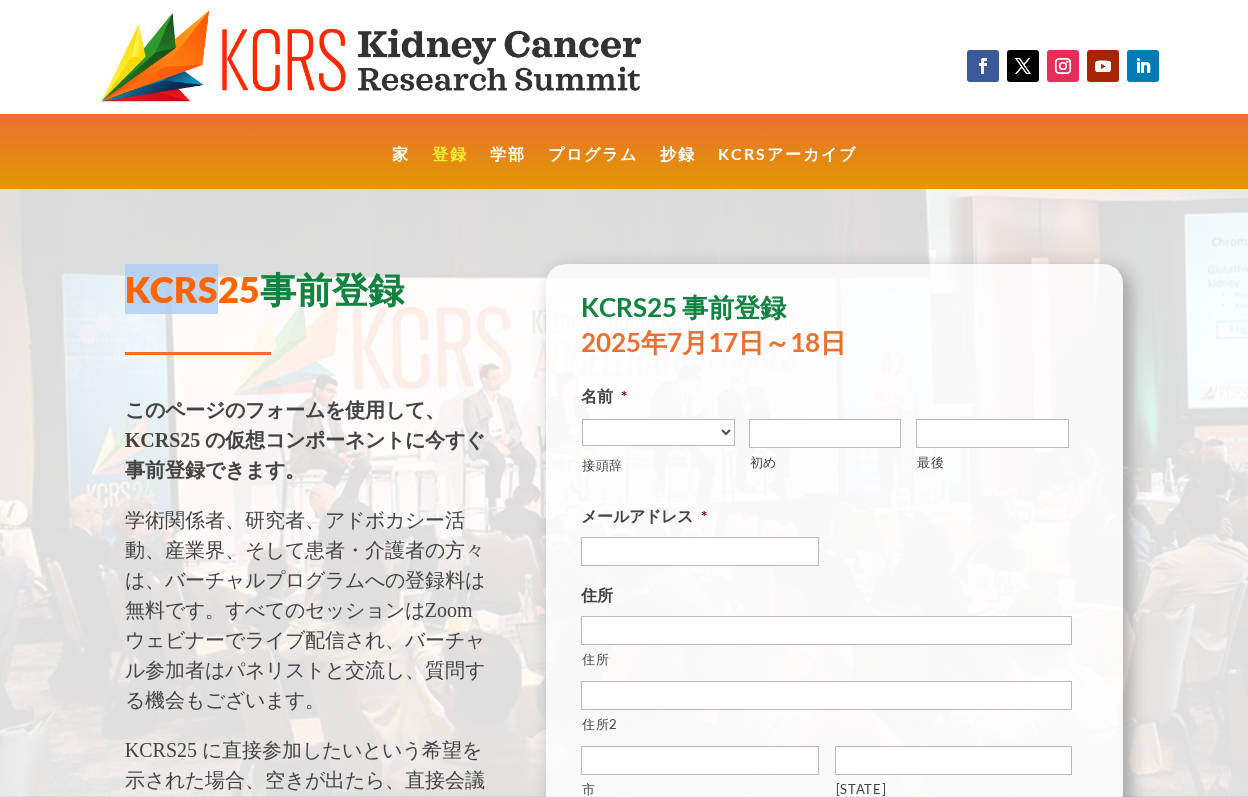 drag, startPoint x: 220, startPoint y: 286, endPoint x: 104, endPoint y: 286, distance: 116 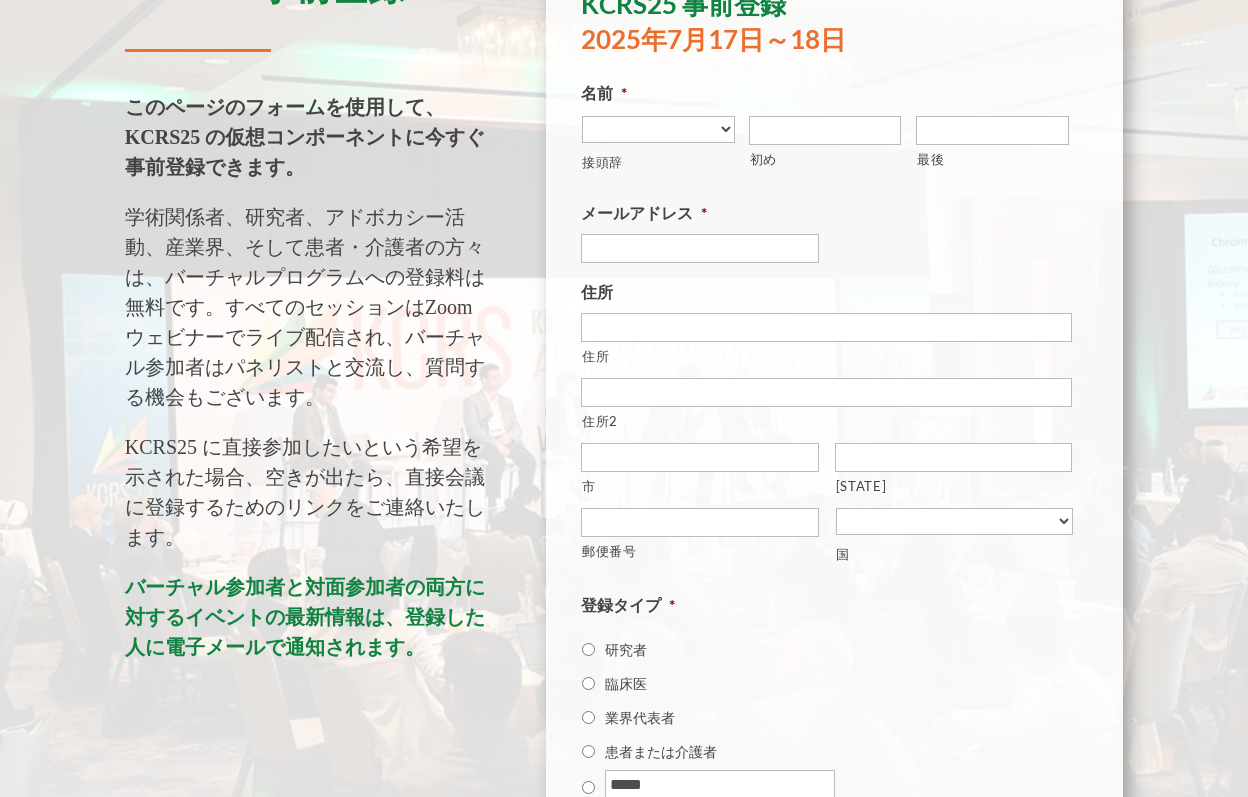 scroll, scrollTop: 305, scrollLeft: 0, axis: vertical 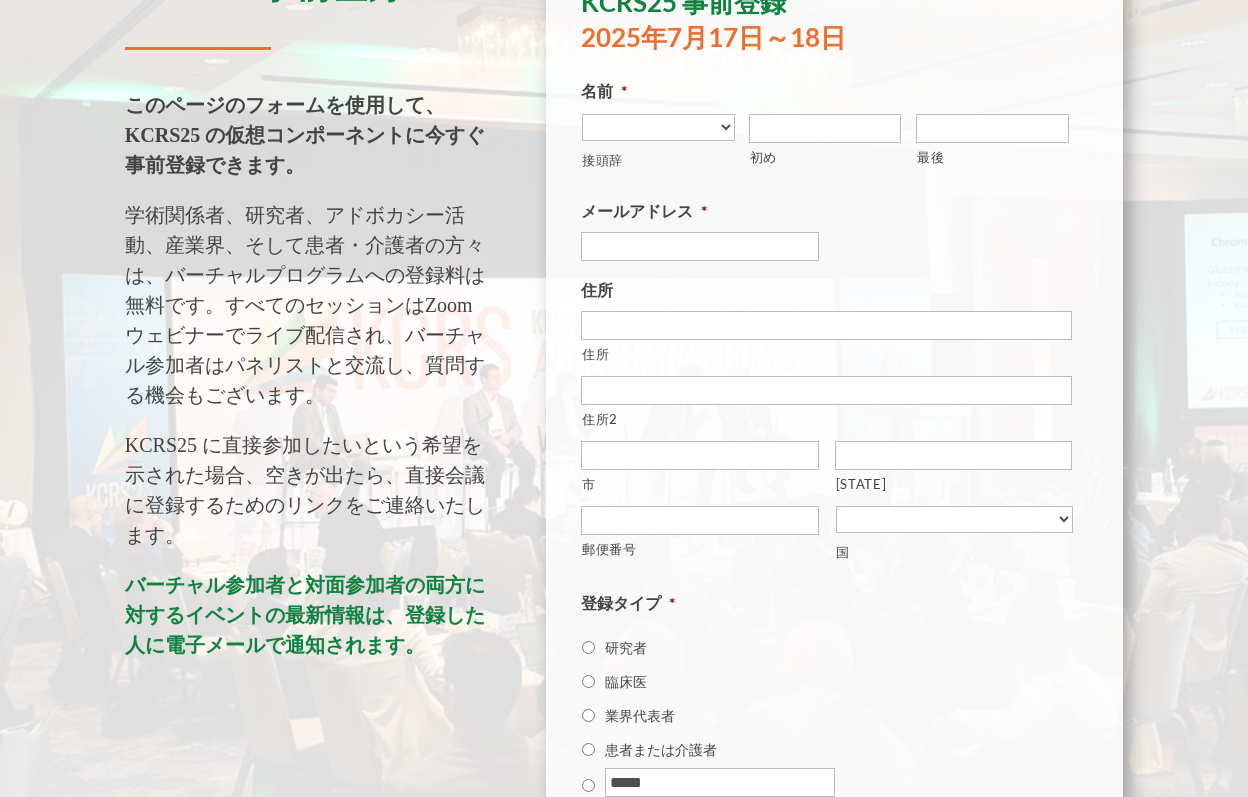 click on "バーチャル参加者と対面参加者の両方に対するイベントの最新情報は、登録した人に電子メールで通知されます。" at bounding box center (305, 615) 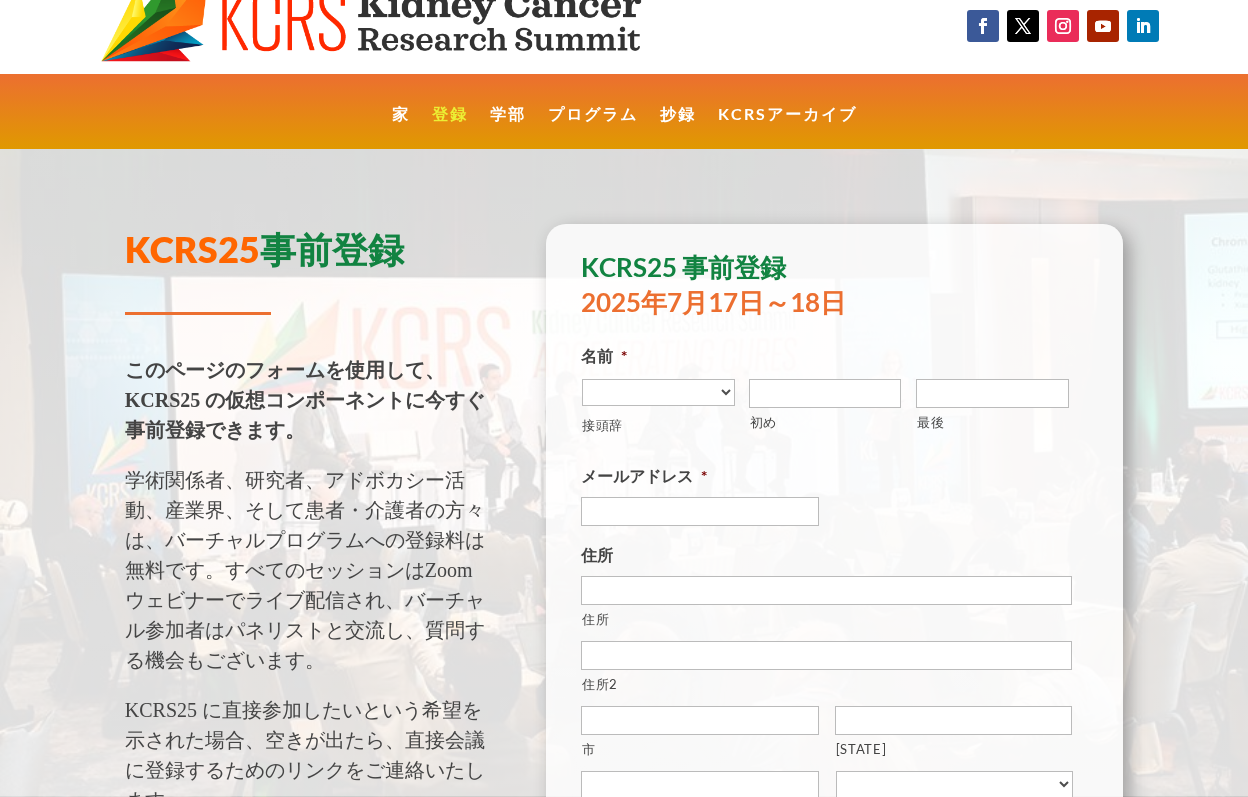 scroll, scrollTop: 0, scrollLeft: 0, axis: both 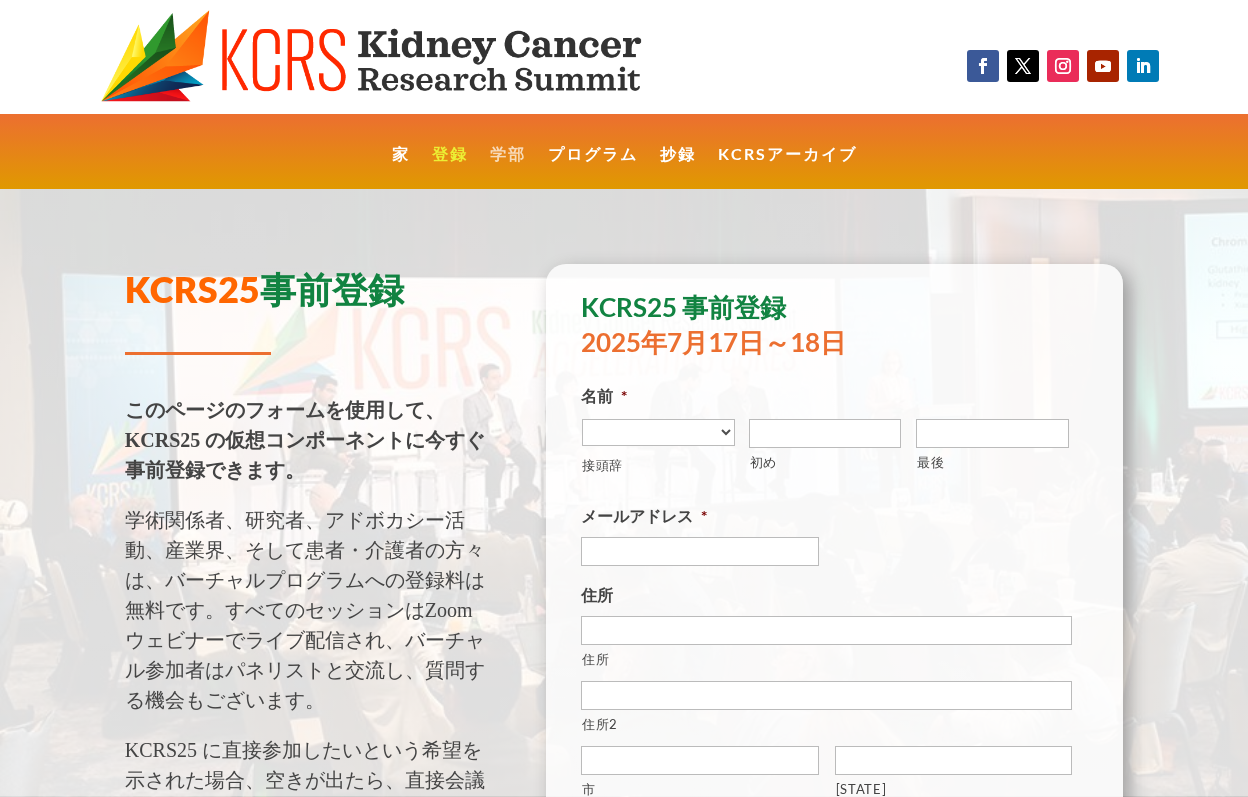 click on "学部" at bounding box center (508, 153) 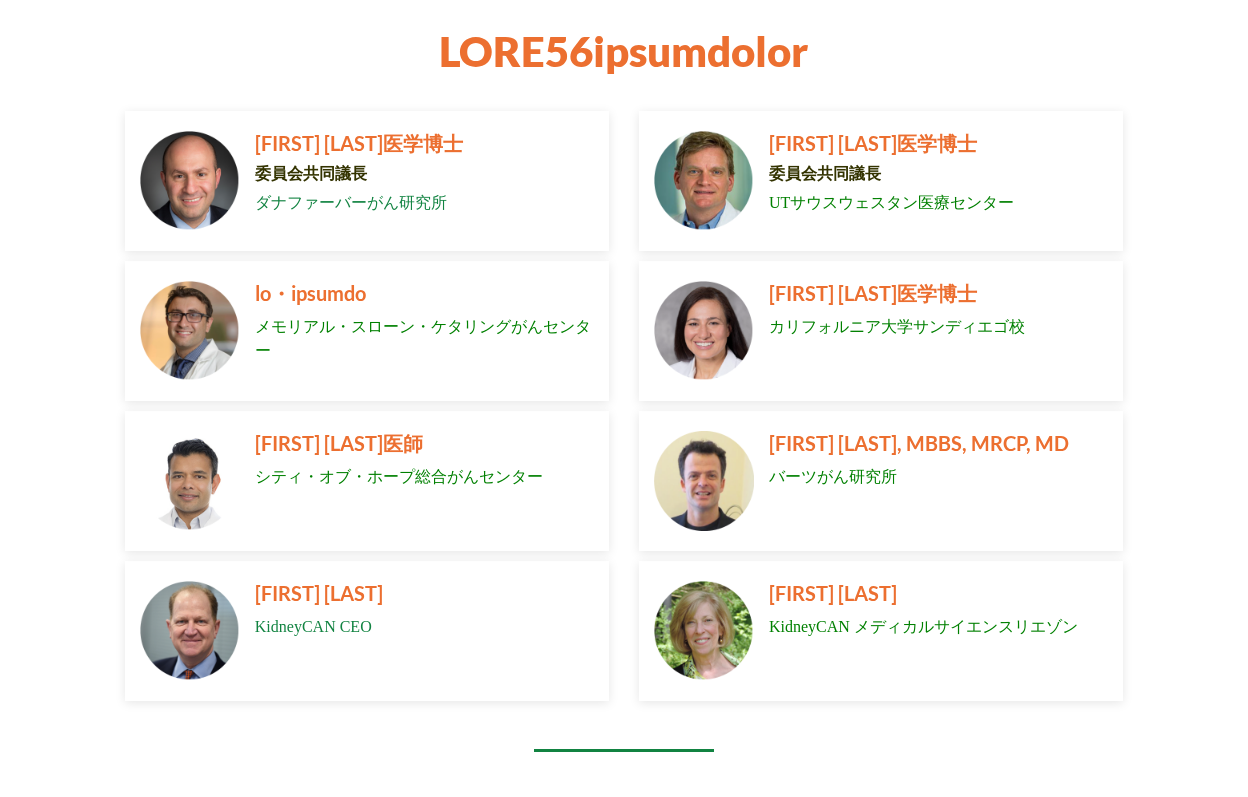 scroll, scrollTop: 0, scrollLeft: 0, axis: both 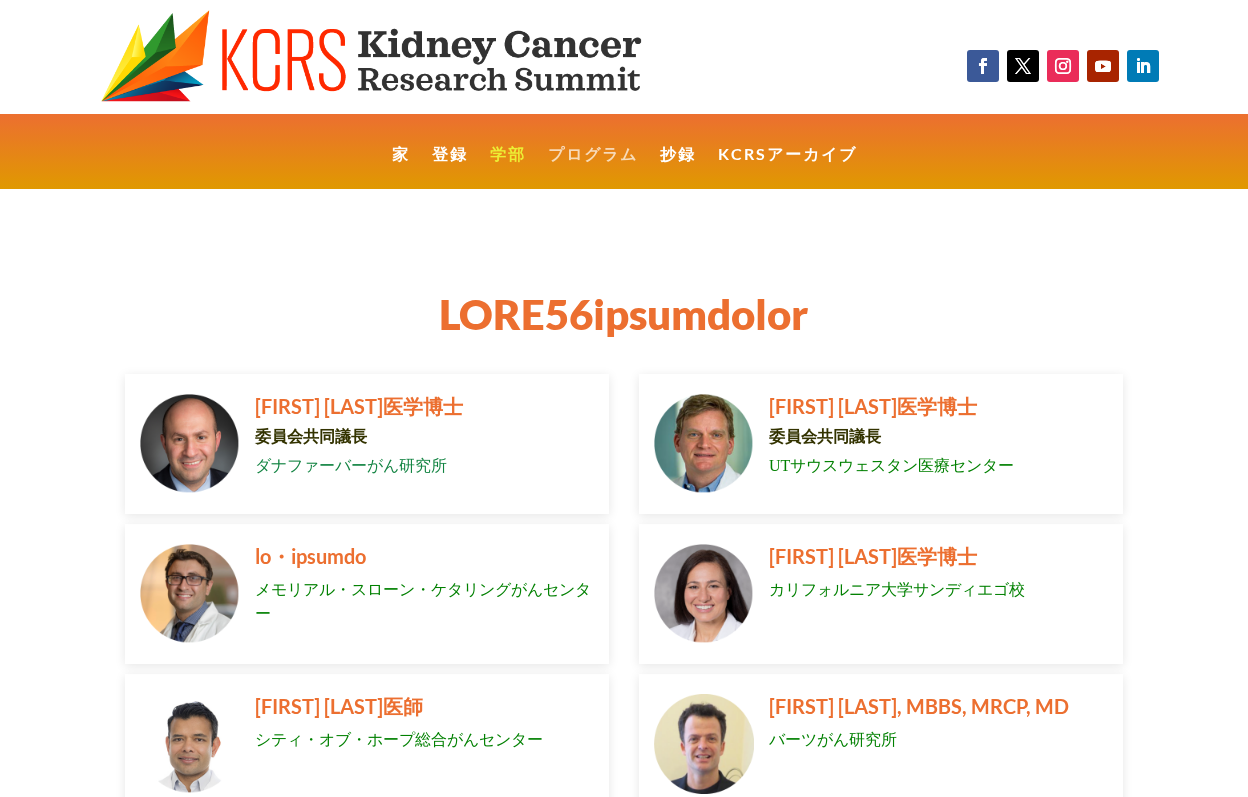 click on "プログラム" at bounding box center [593, 153] 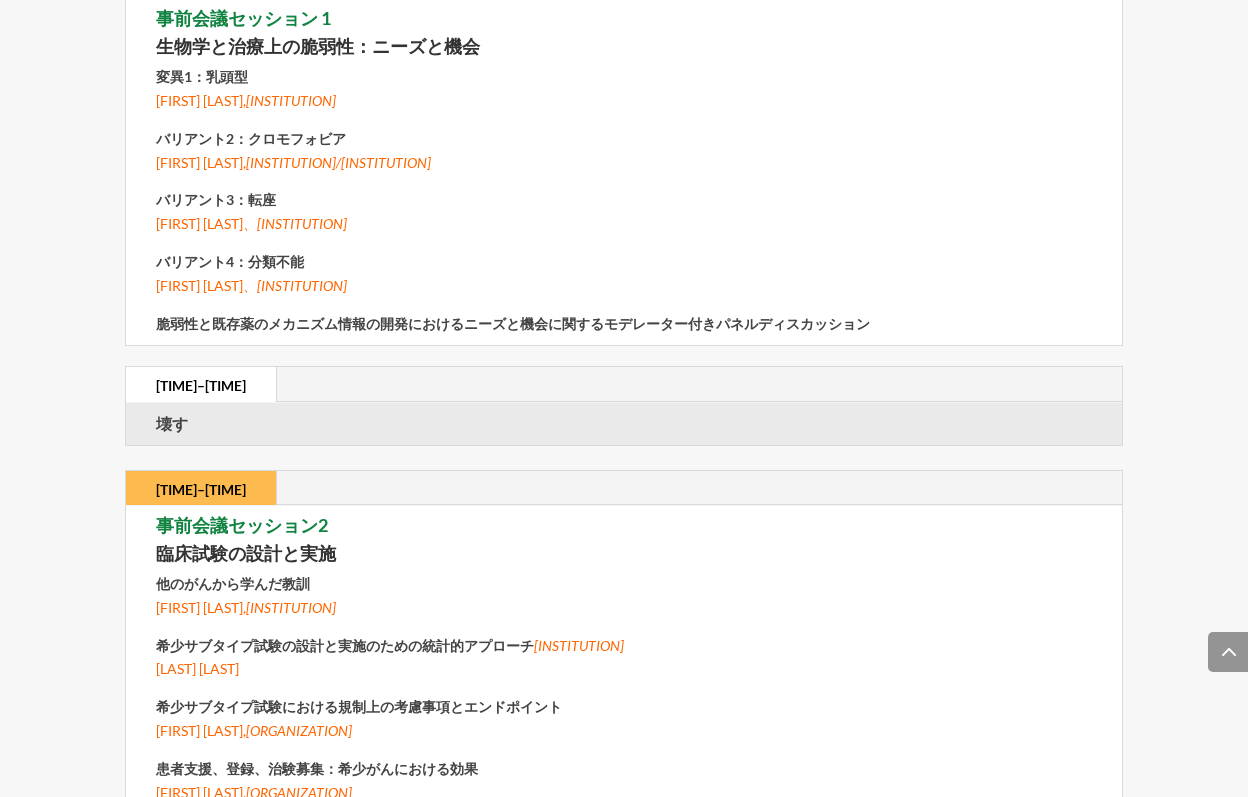 scroll, scrollTop: 0, scrollLeft: 0, axis: both 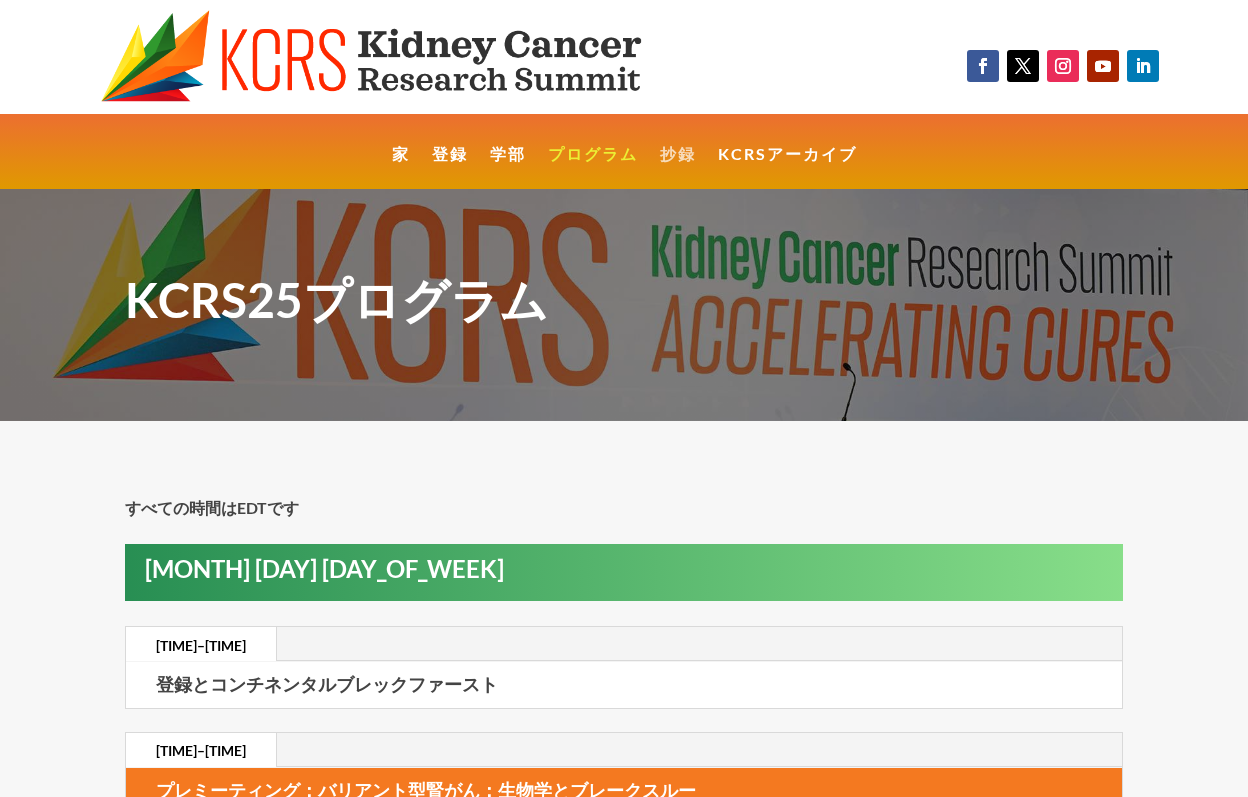click on "抄録" at bounding box center [678, 153] 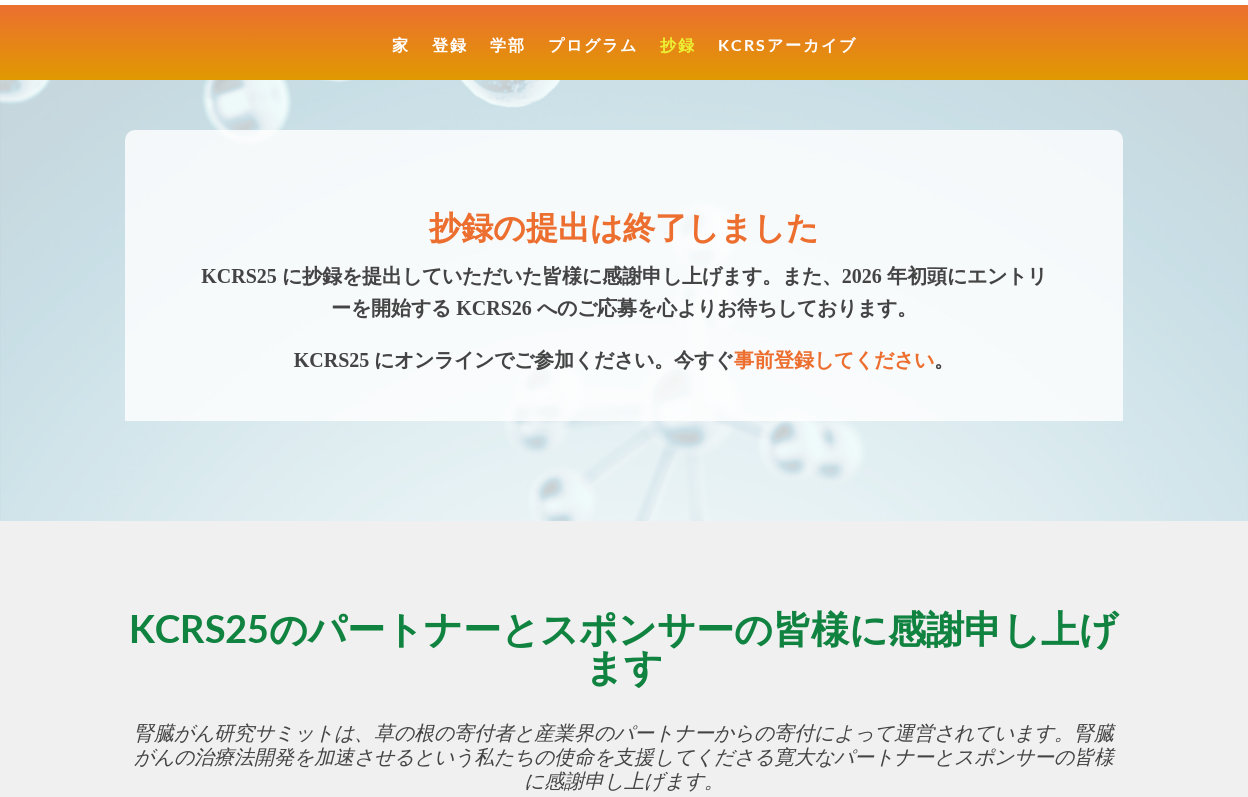 scroll, scrollTop: 0, scrollLeft: 0, axis: both 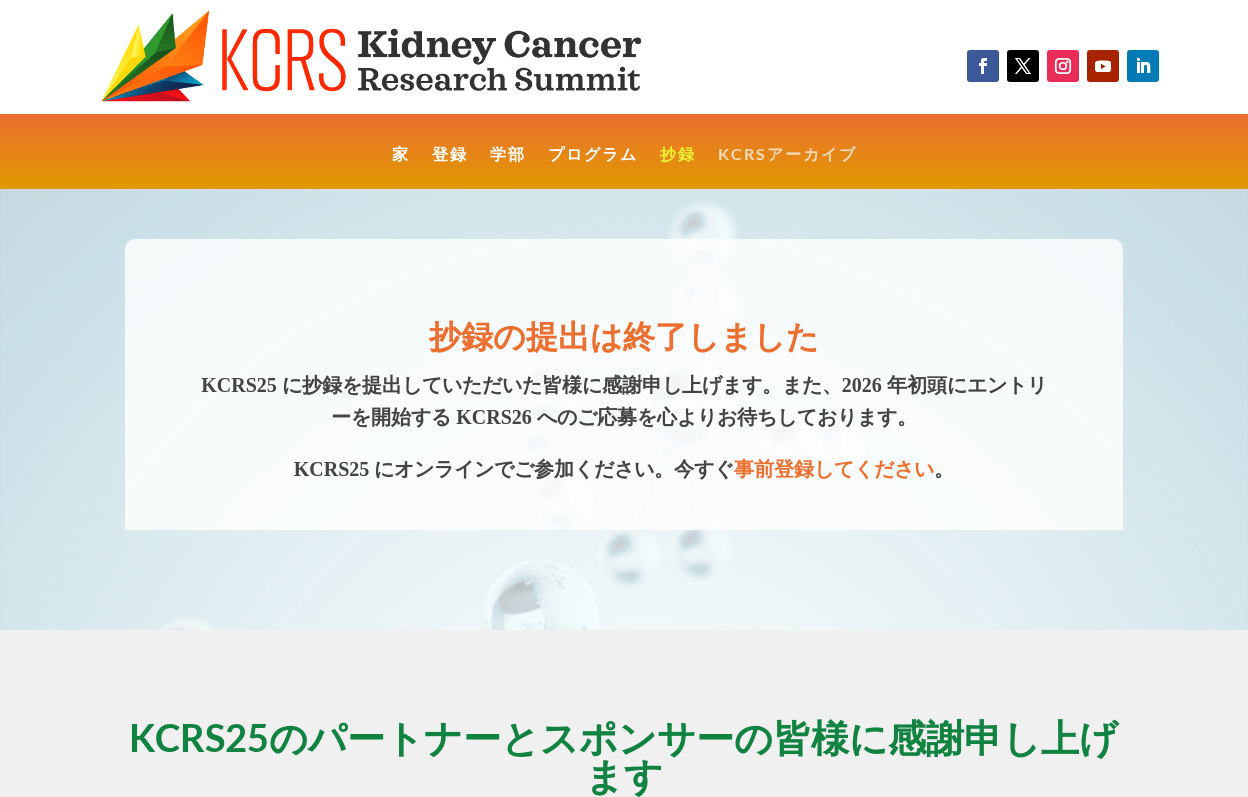 click on "KCRSアーカイブ" at bounding box center (787, 153) 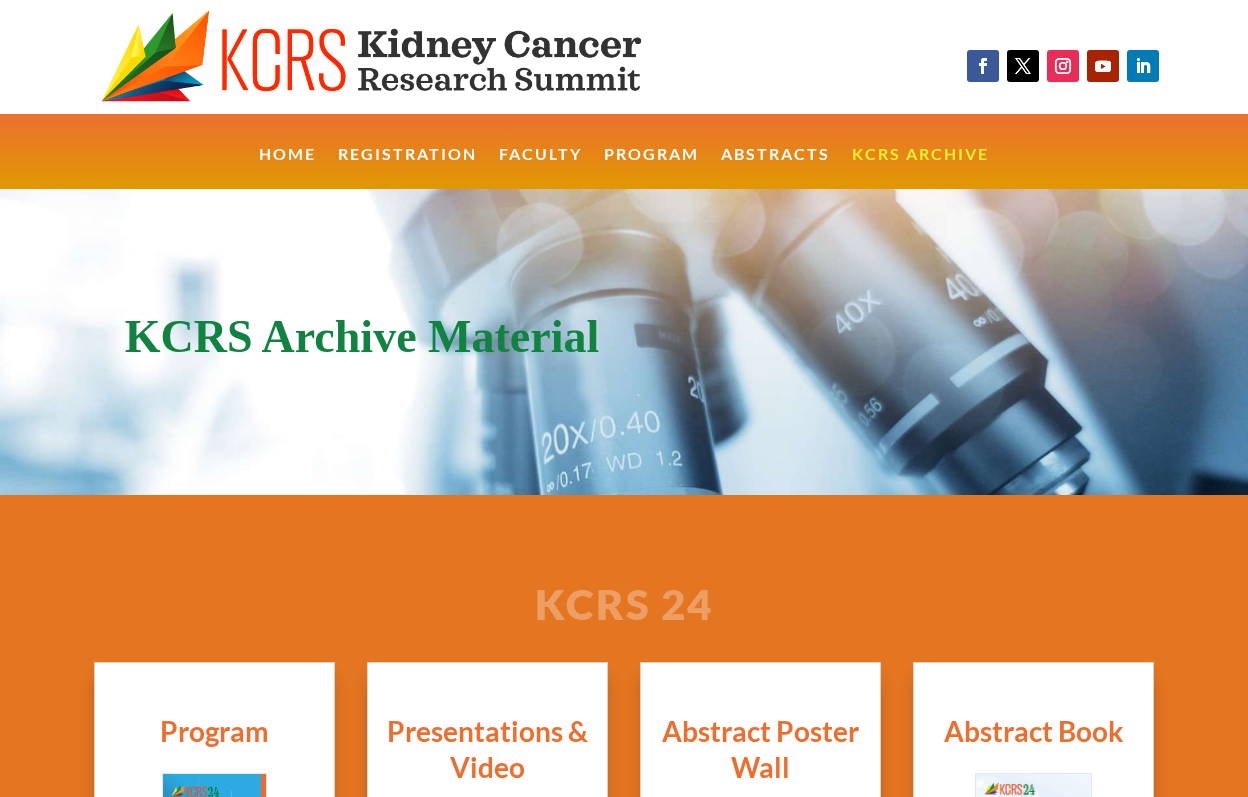 scroll, scrollTop: 0, scrollLeft: 0, axis: both 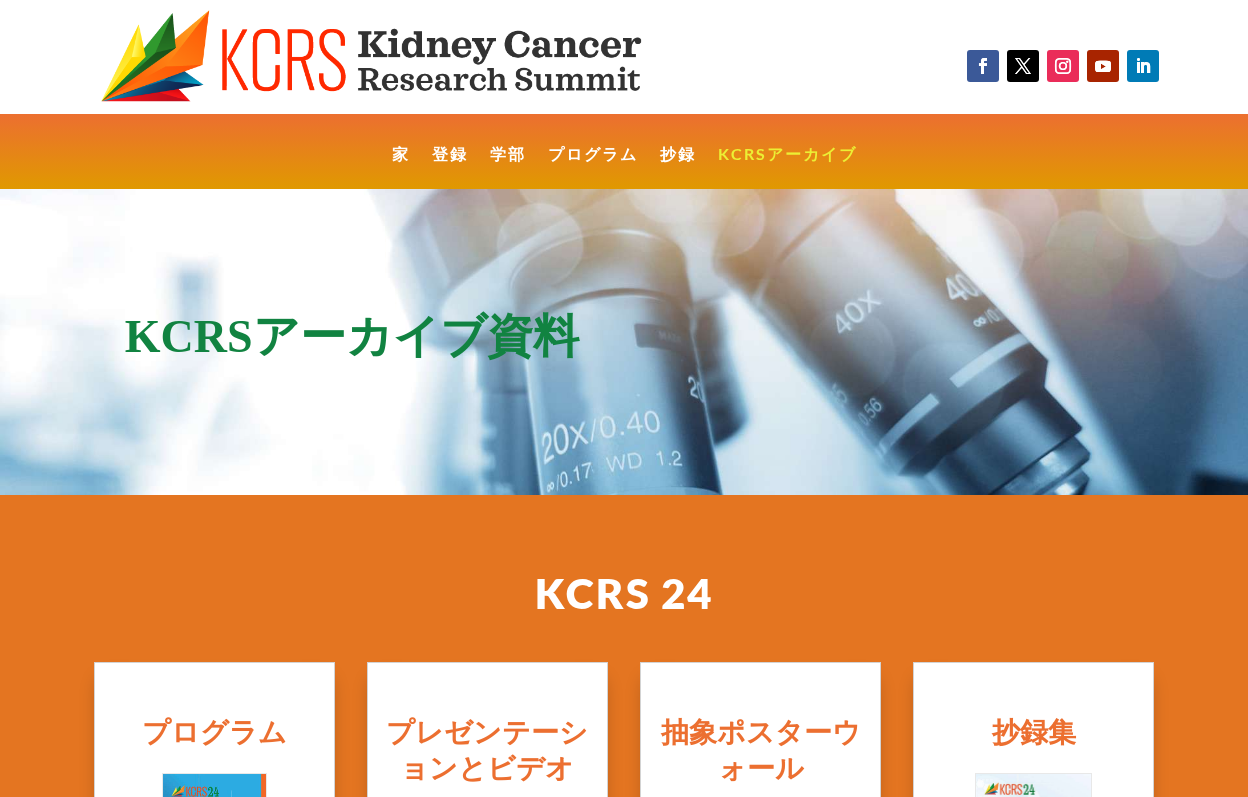 click on "KCRS 24" at bounding box center [624, 598] 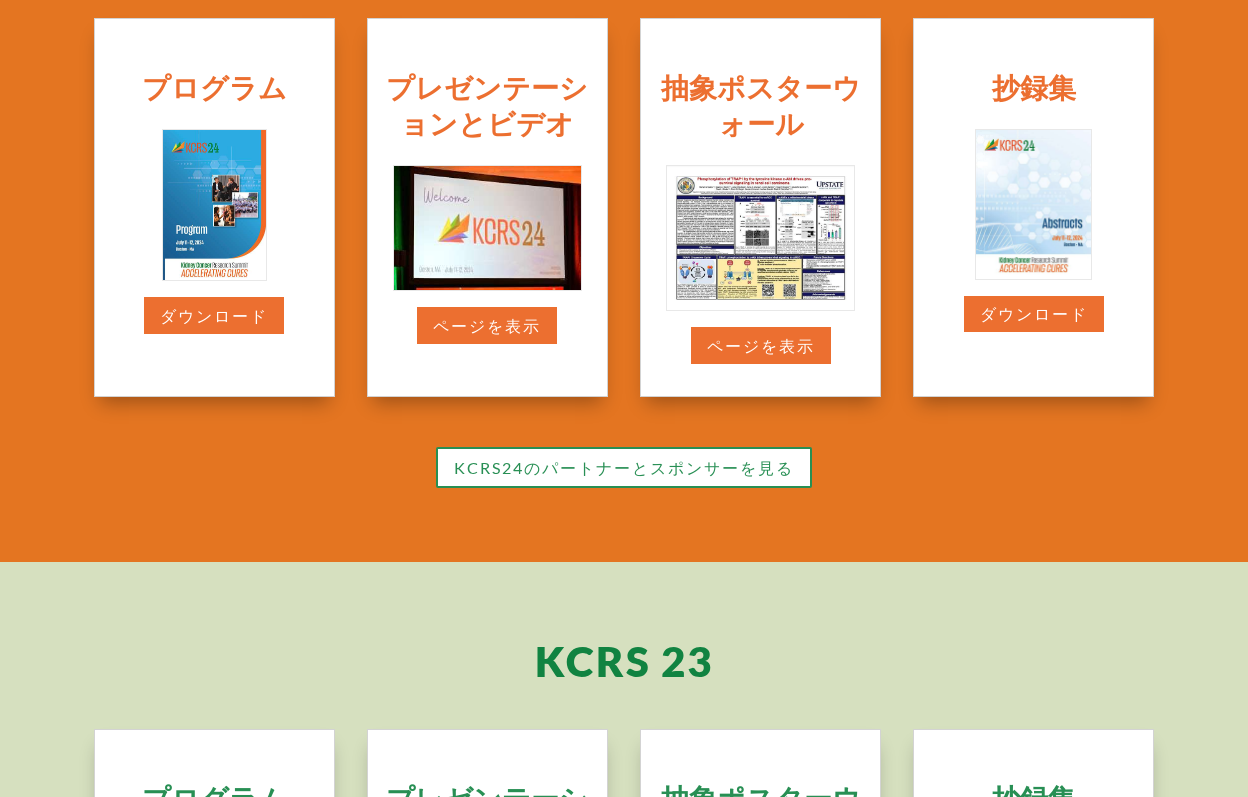scroll, scrollTop: 666, scrollLeft: 0, axis: vertical 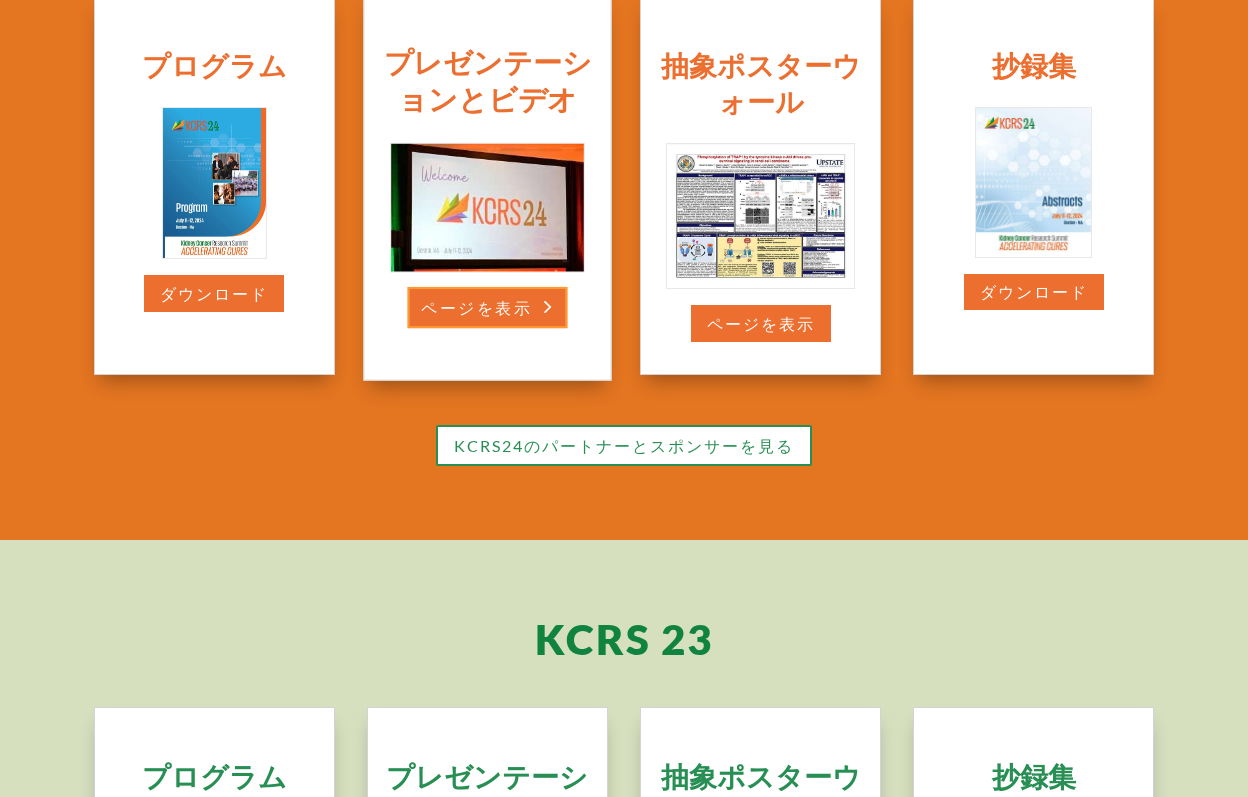 click on "ページを表示" at bounding box center [487, 307] 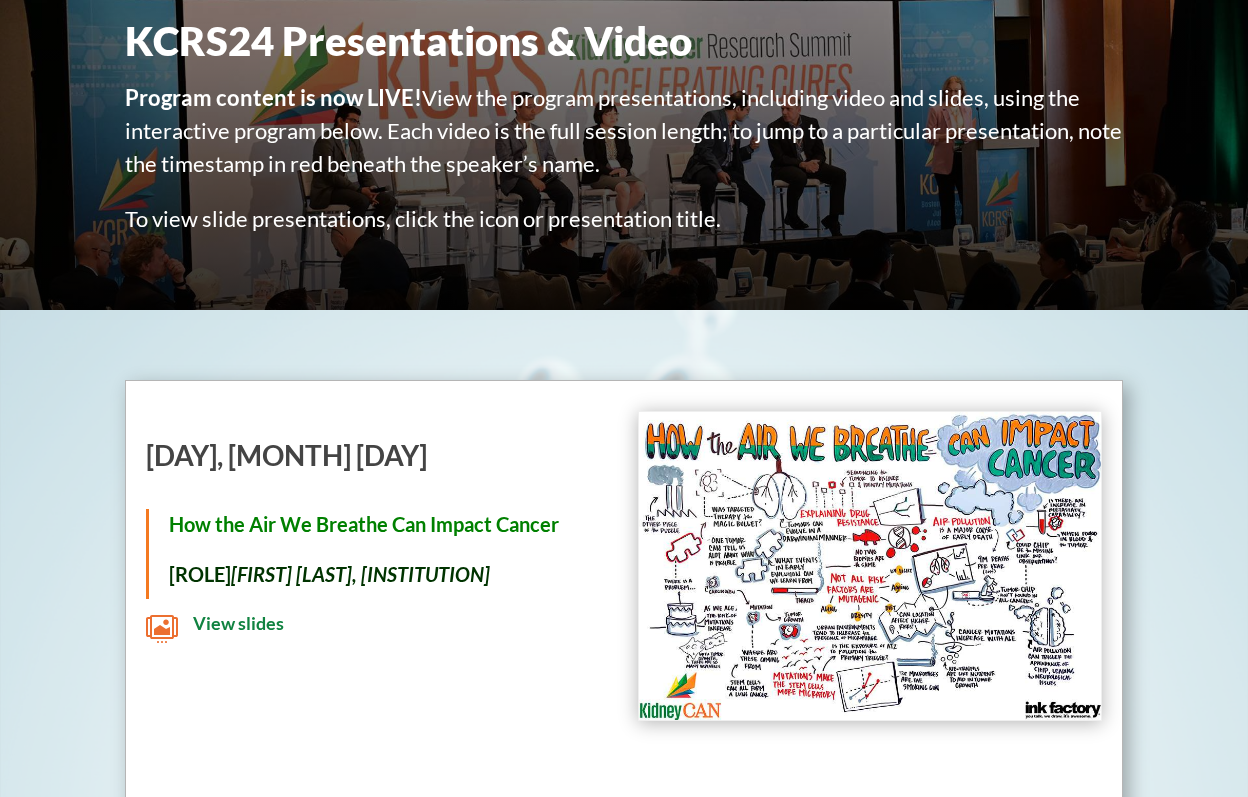 scroll, scrollTop: 262, scrollLeft: 0, axis: vertical 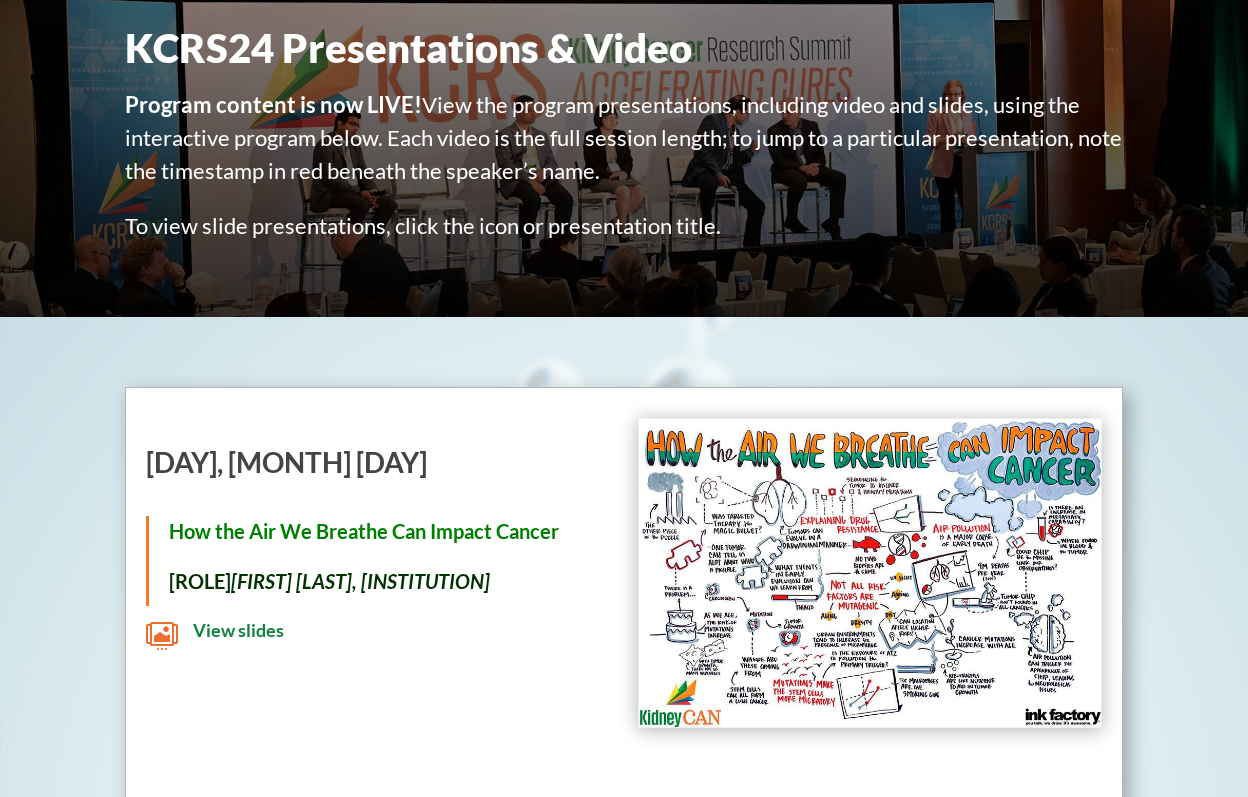 click on "View slides" at bounding box center [238, 630] 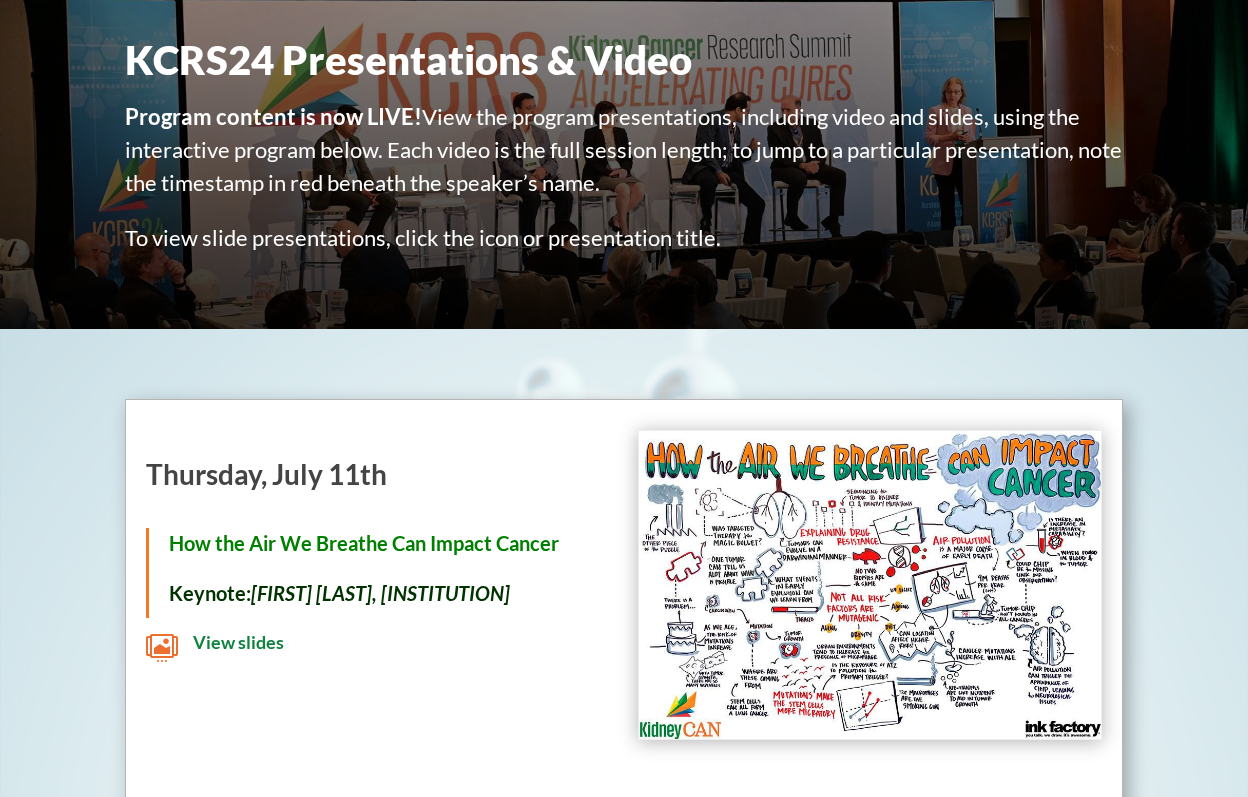 scroll, scrollTop: 0, scrollLeft: 0, axis: both 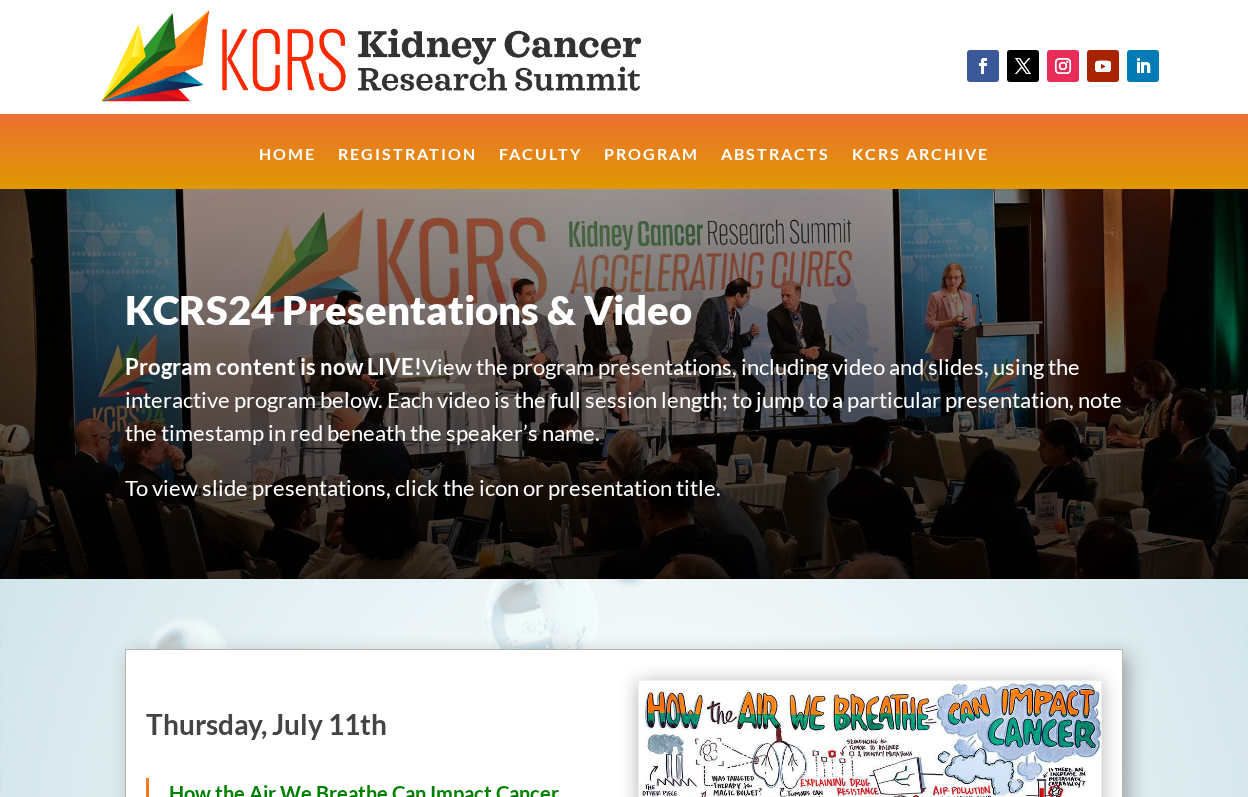 click at bounding box center (404, 57) 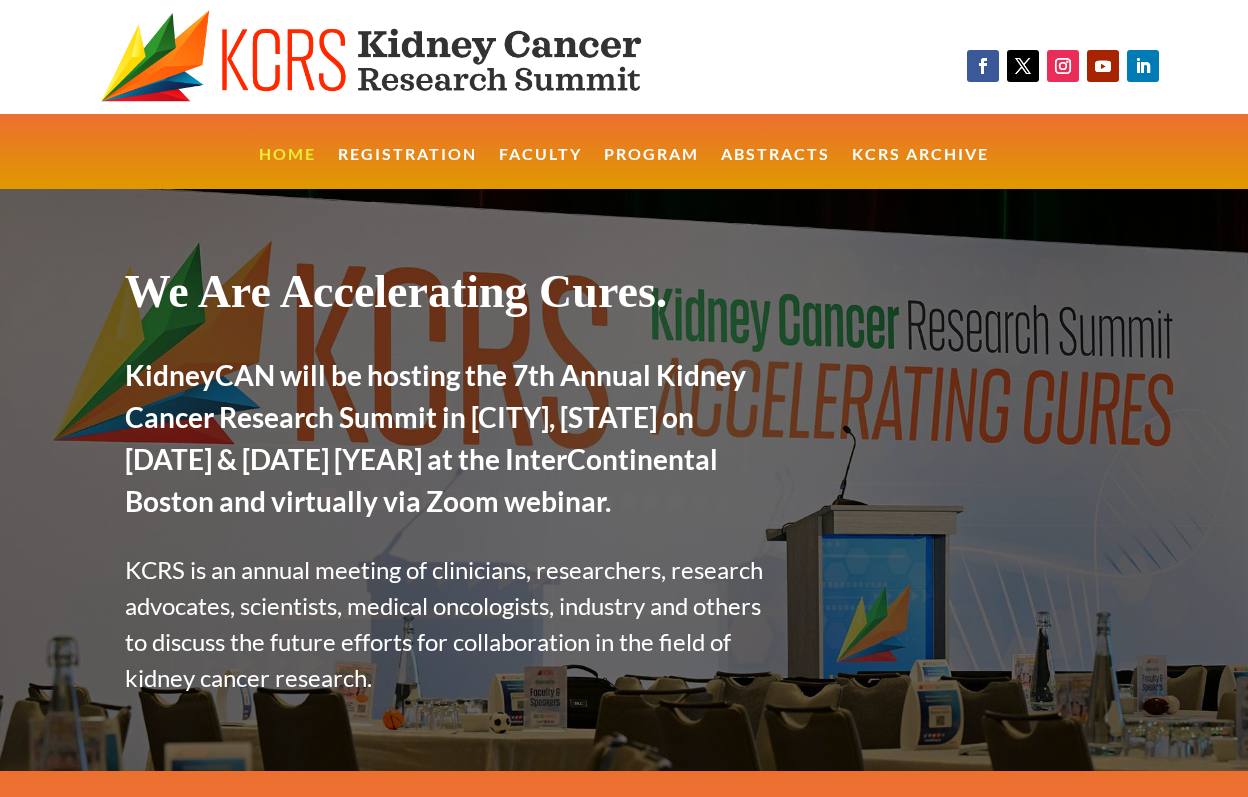 scroll, scrollTop: 0, scrollLeft: 0, axis: both 